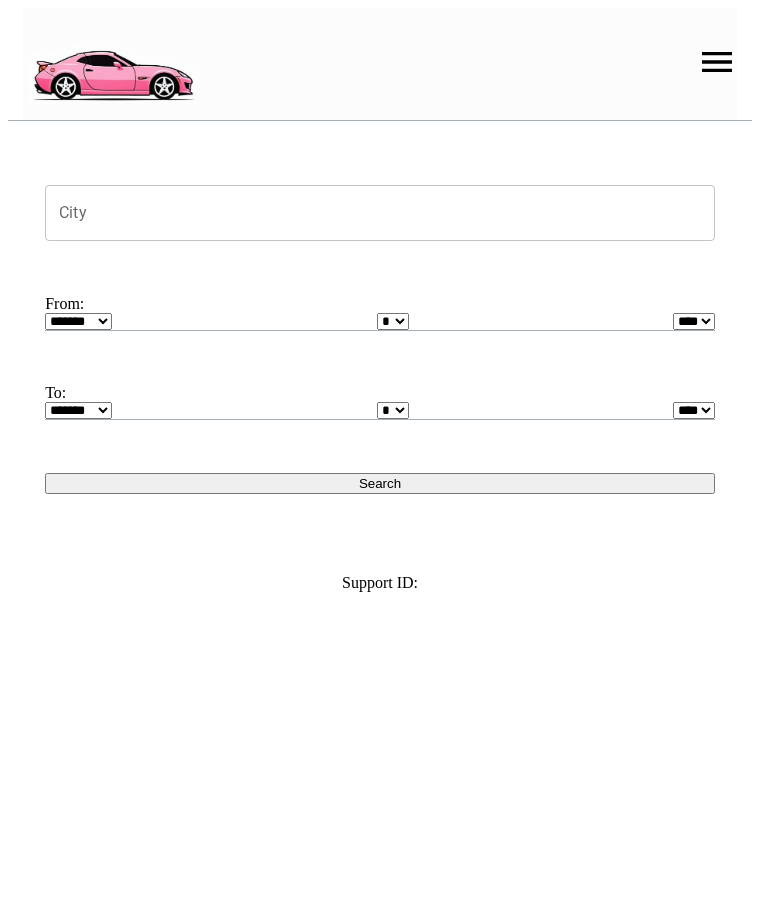 scroll, scrollTop: 0, scrollLeft: 0, axis: both 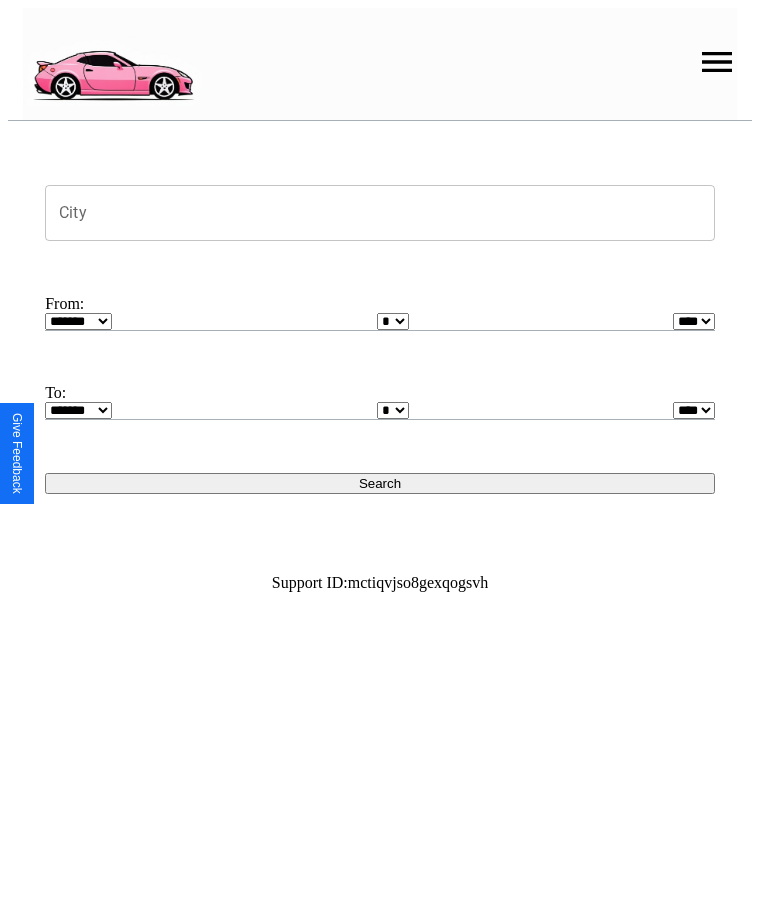 click at bounding box center [717, 62] 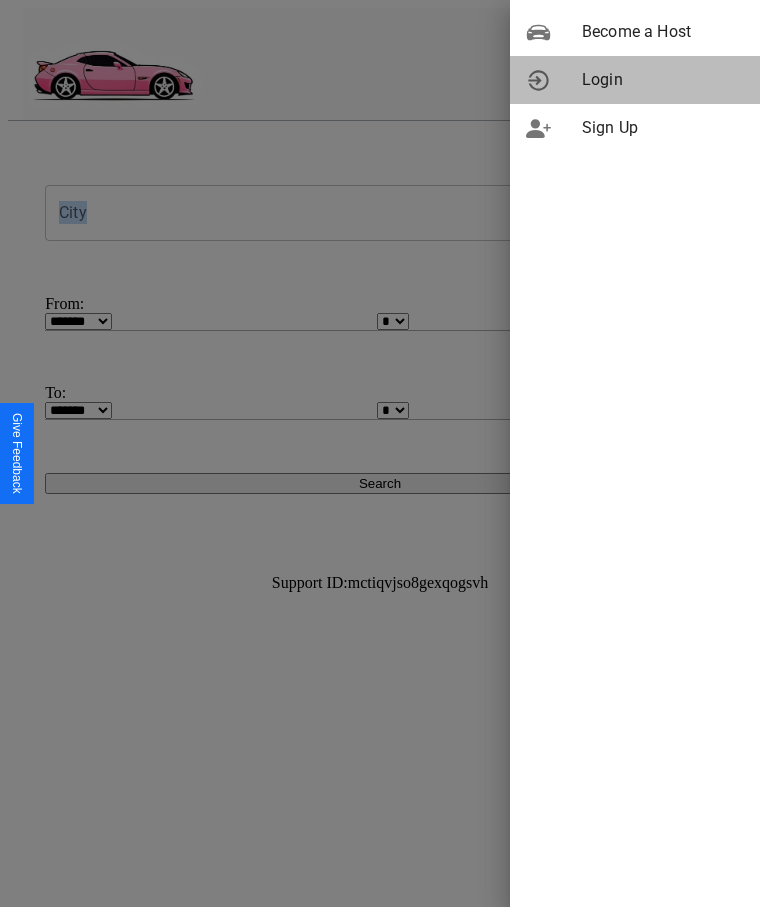 click on "Login" at bounding box center (663, 80) 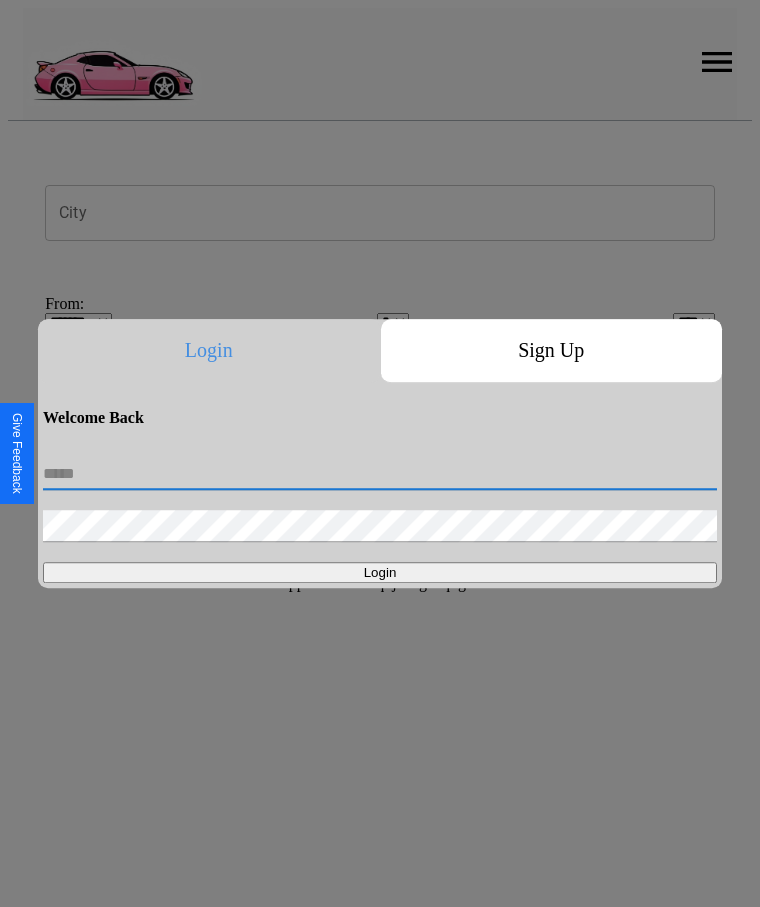click at bounding box center (380, 474) 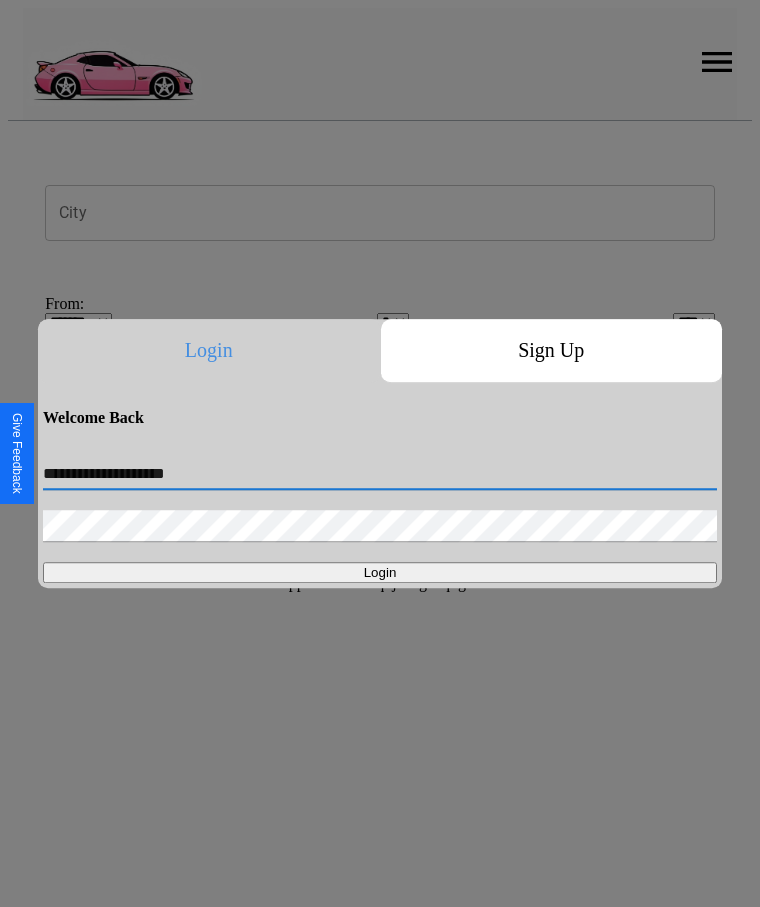 type on "**********" 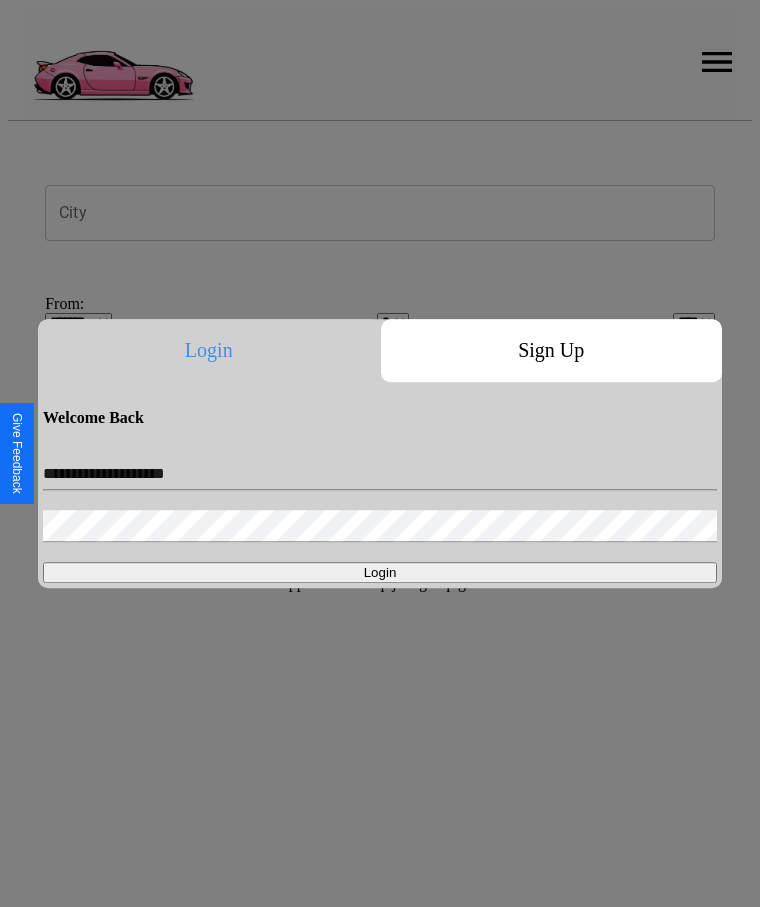 click on "Login" at bounding box center [380, 572] 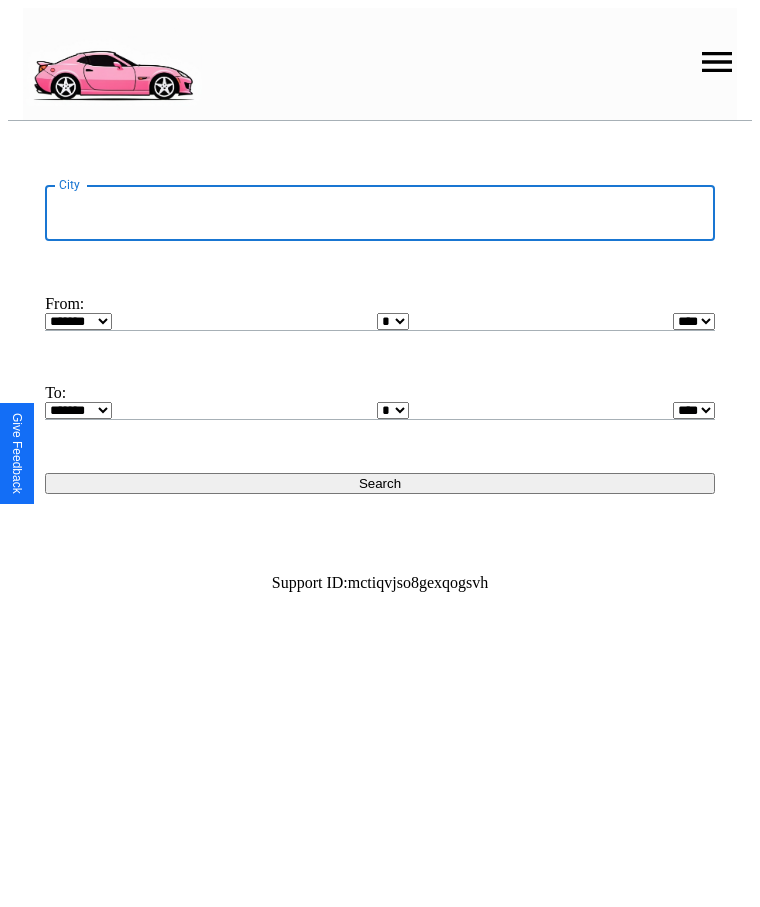 click on "City" at bounding box center [380, 213] 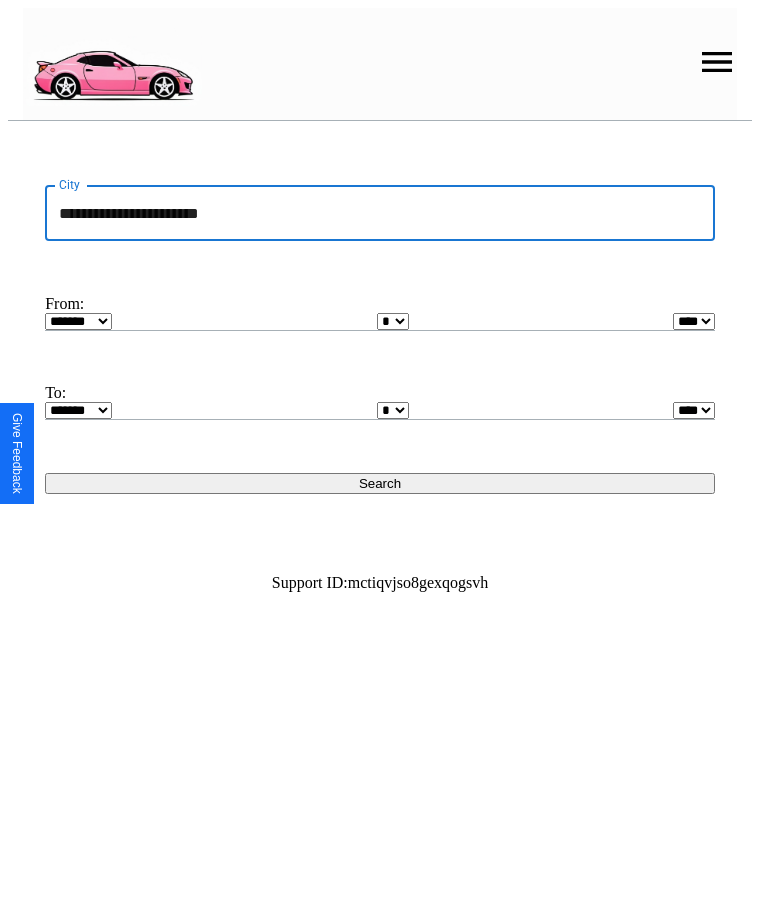 type on "**********" 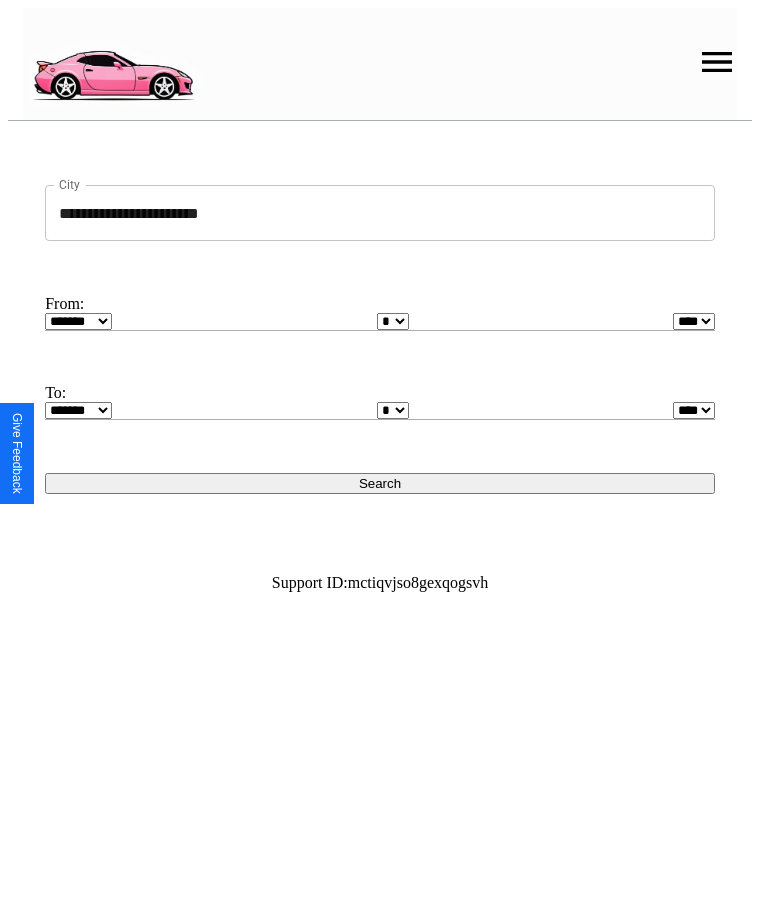 click on "* * * * * * * * * ** ** ** ** ** ** ** ** ** ** ** ** ** ** ** ** ** ** ** ** ** **" at bounding box center (393, 321) 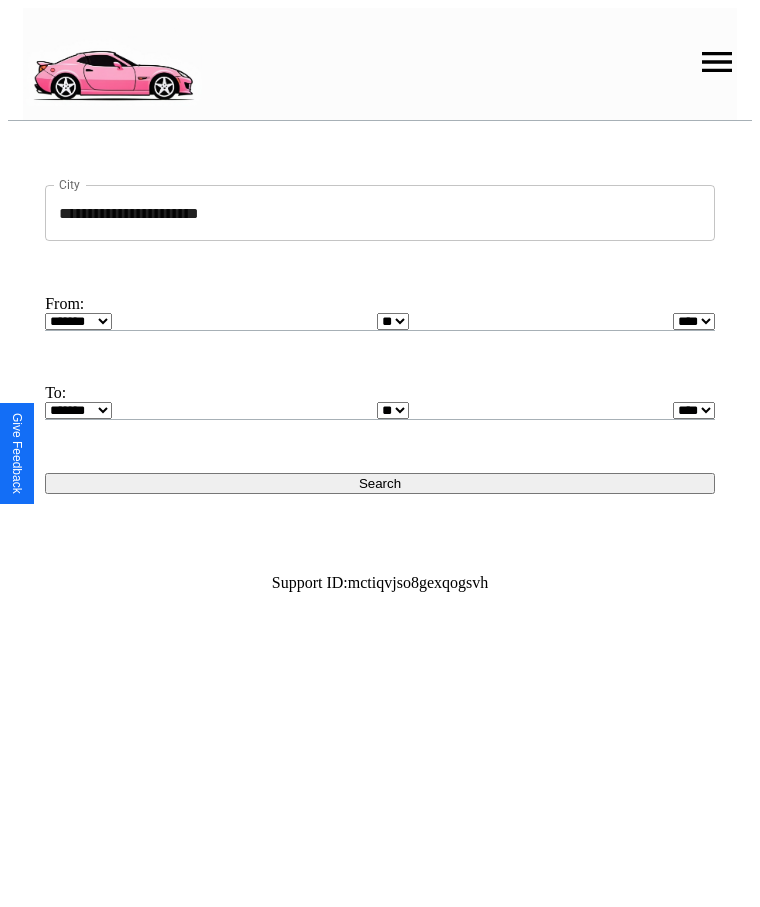 click on "* * * * * * * * * ** ** ** ** ** ** ** ** ** ** ** ** ** ** ** ** ** ** ** ** ** **" at bounding box center (393, 410) 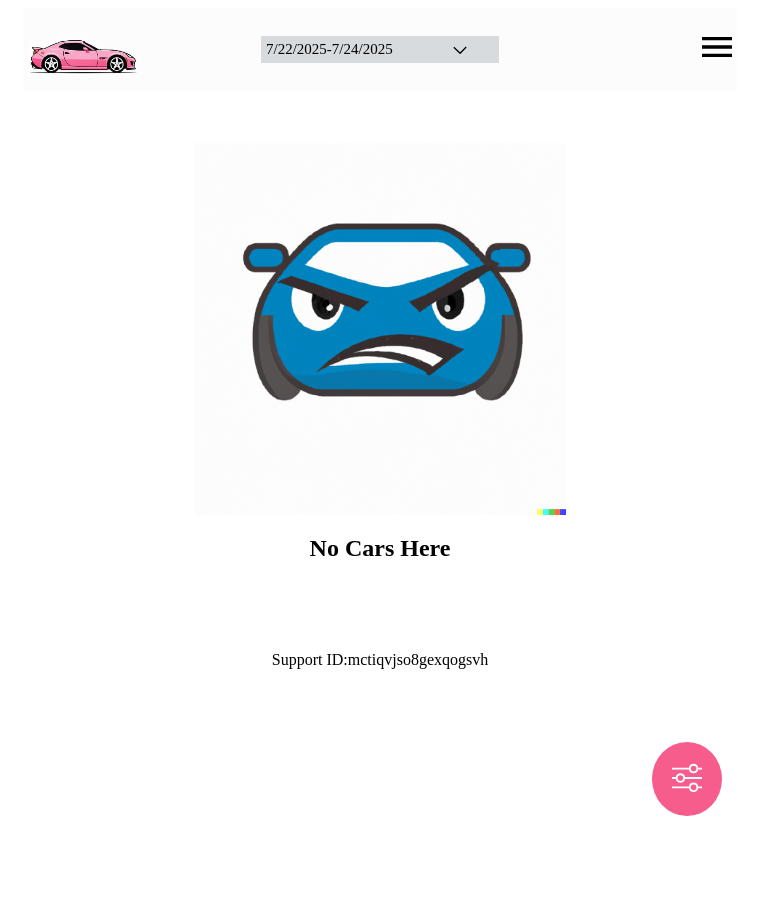 scroll, scrollTop: 0, scrollLeft: 0, axis: both 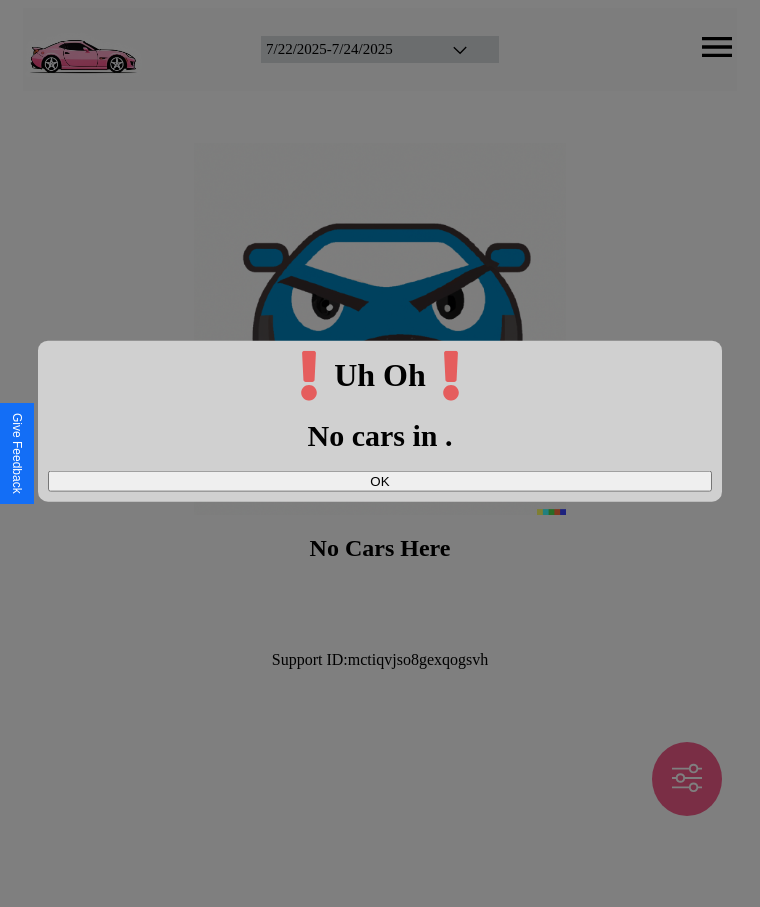 click on "OK" at bounding box center [380, 480] 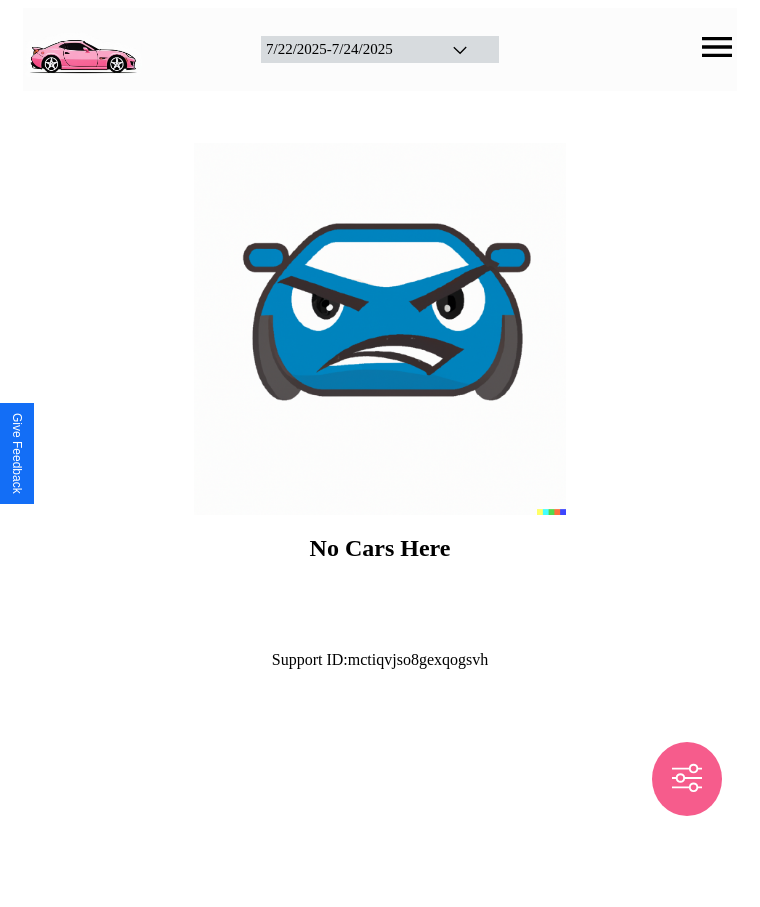 click at bounding box center [82, 47] 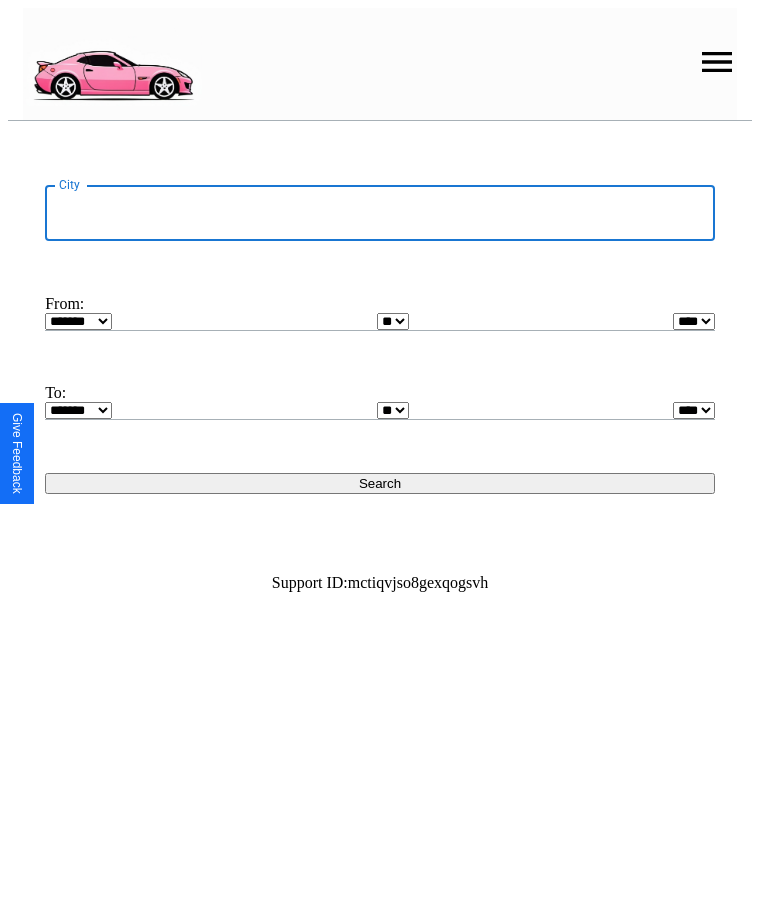 click on "City" at bounding box center (380, 213) 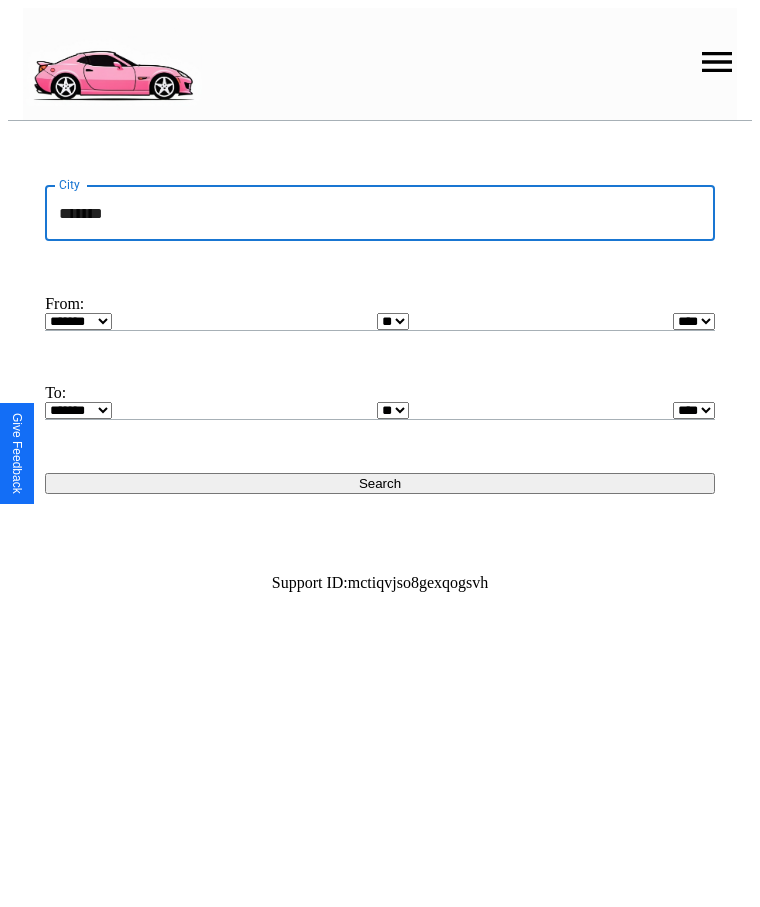 type on "*******" 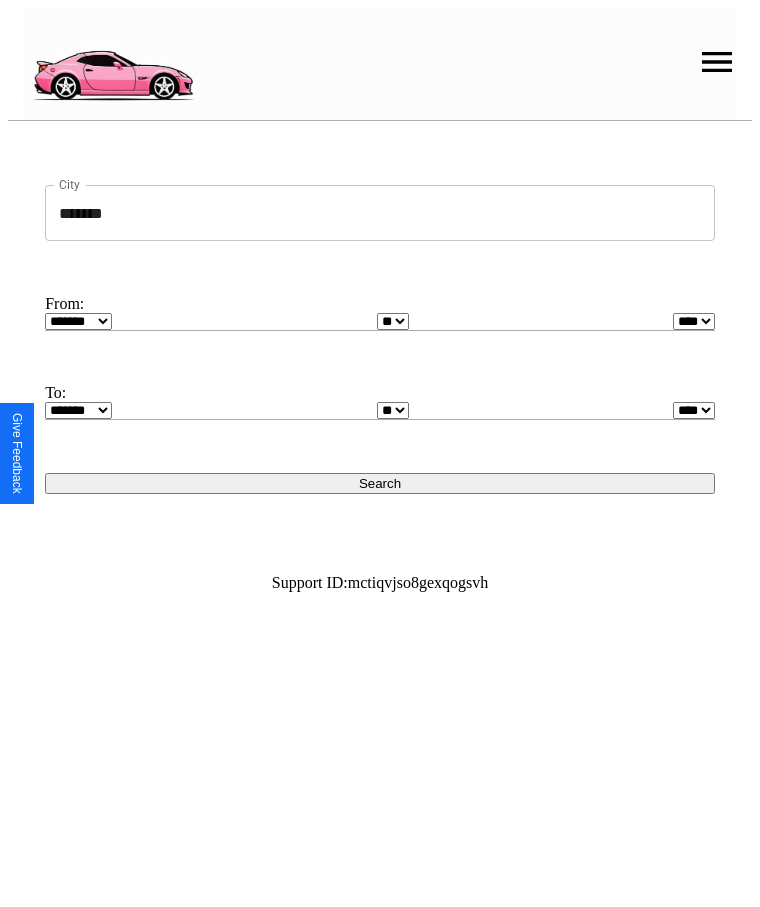 click on "******* ******** ***** ***** *** **** **** ****** ********* ******* ******** ********" at bounding box center [78, 321] 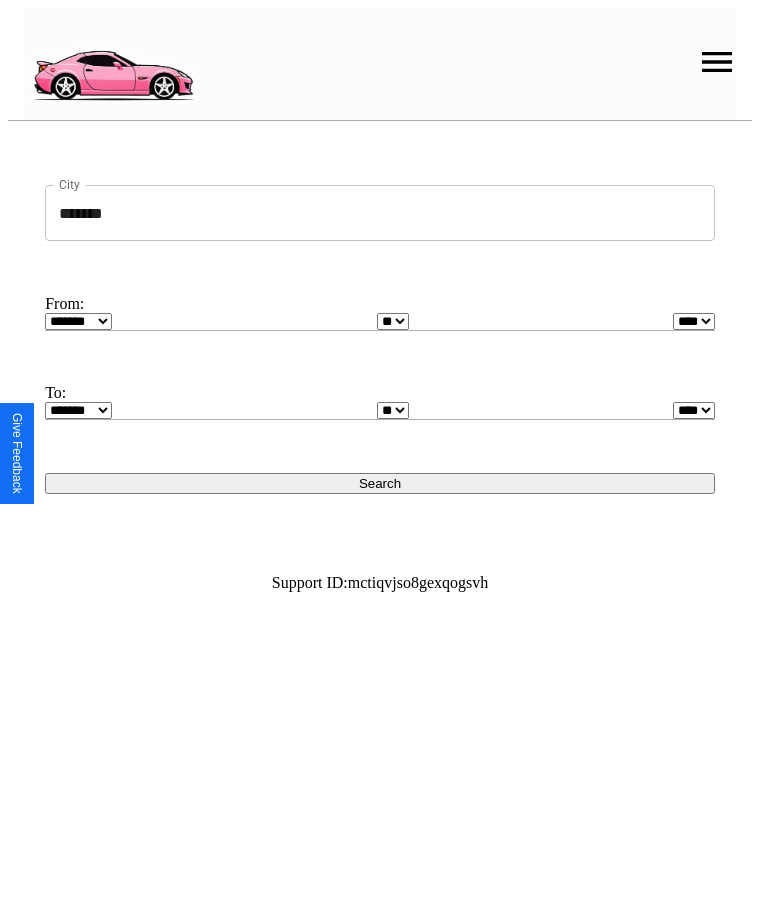 click on "* * * * * * * * * ** ** ** ** ** ** ** ** ** ** ** ** ** ** ** ** ** ** ** ** ** **" at bounding box center [393, 321] 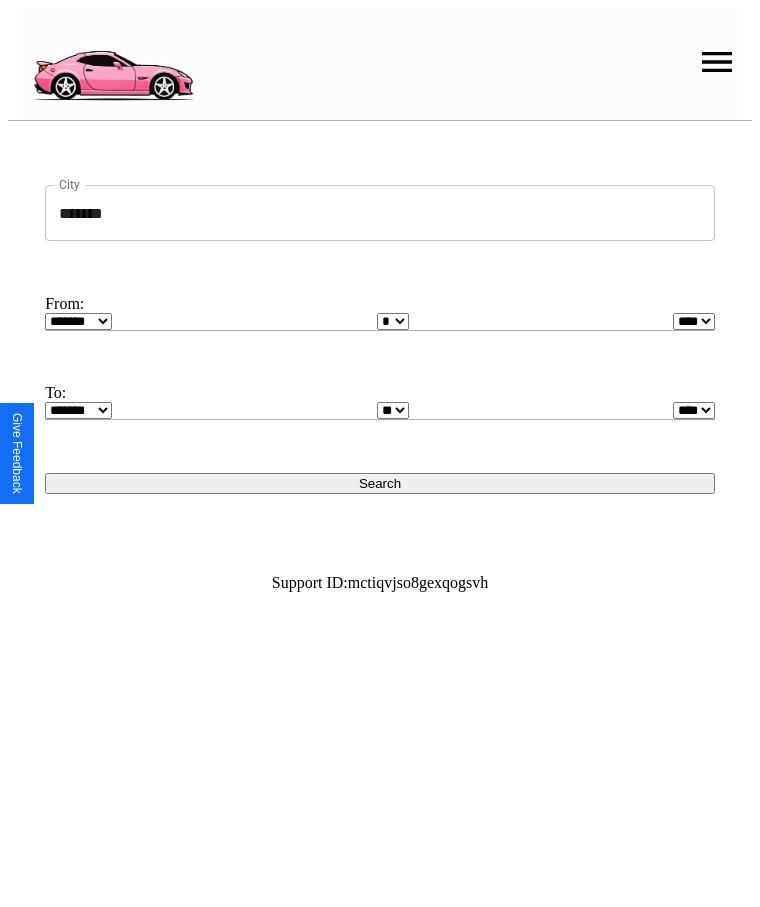 click on "**** **** **** **** **** **** **** **** **** ****" at bounding box center (694, 321) 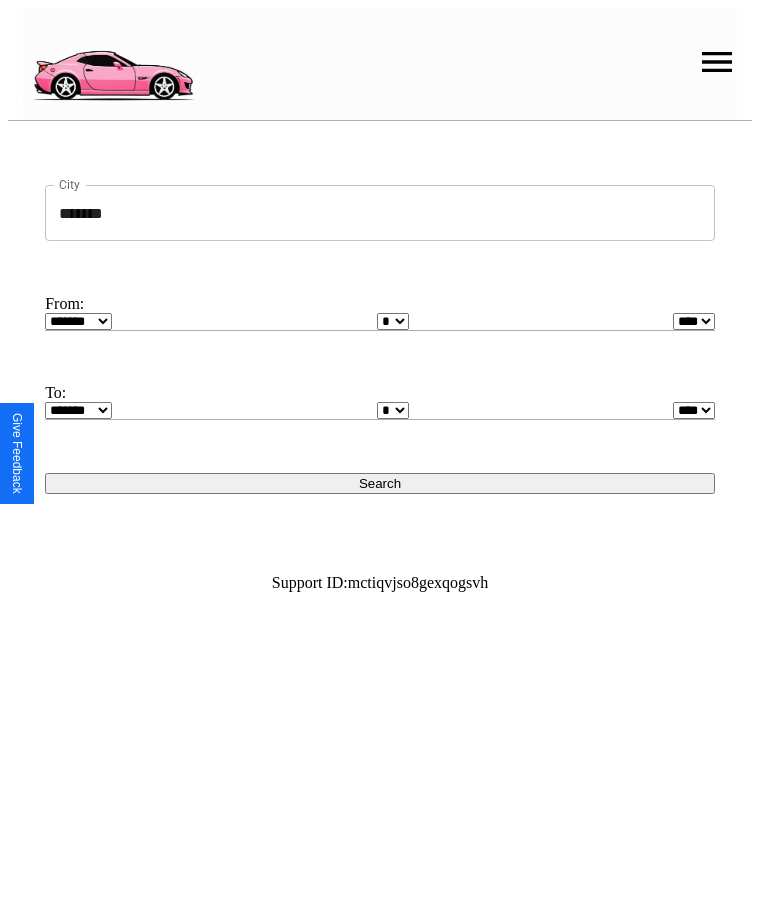click on "* * * * * * * * * ** ** ** ** ** ** ** ** ** ** ** ** ** ** ** ** ** ** ** ** ** **" at bounding box center [393, 410] 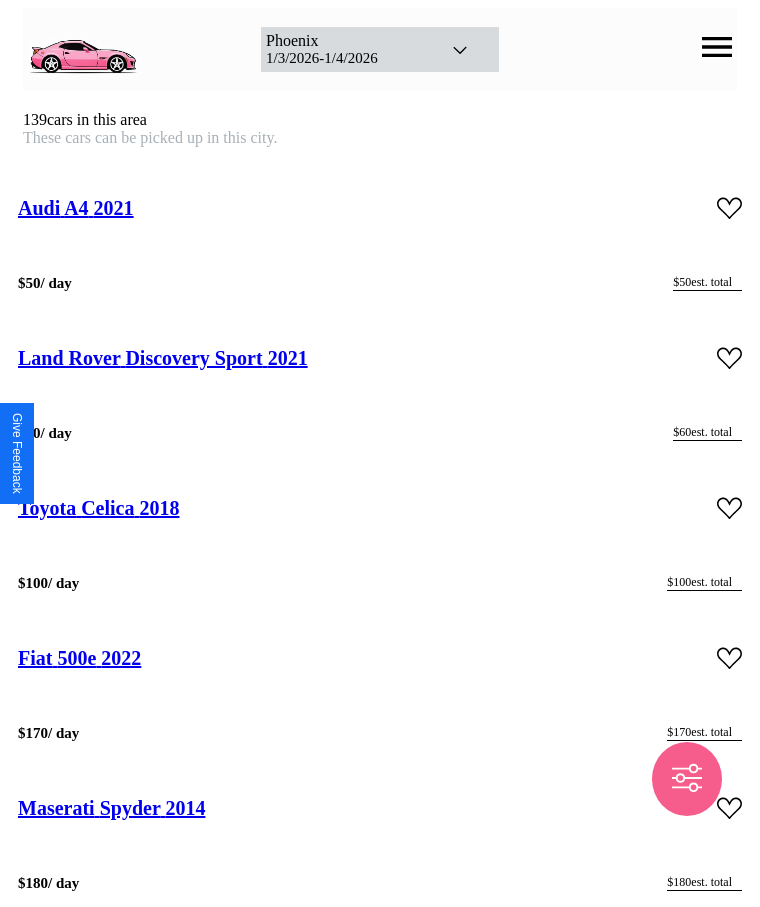 scroll, scrollTop: 29716, scrollLeft: 0, axis: vertical 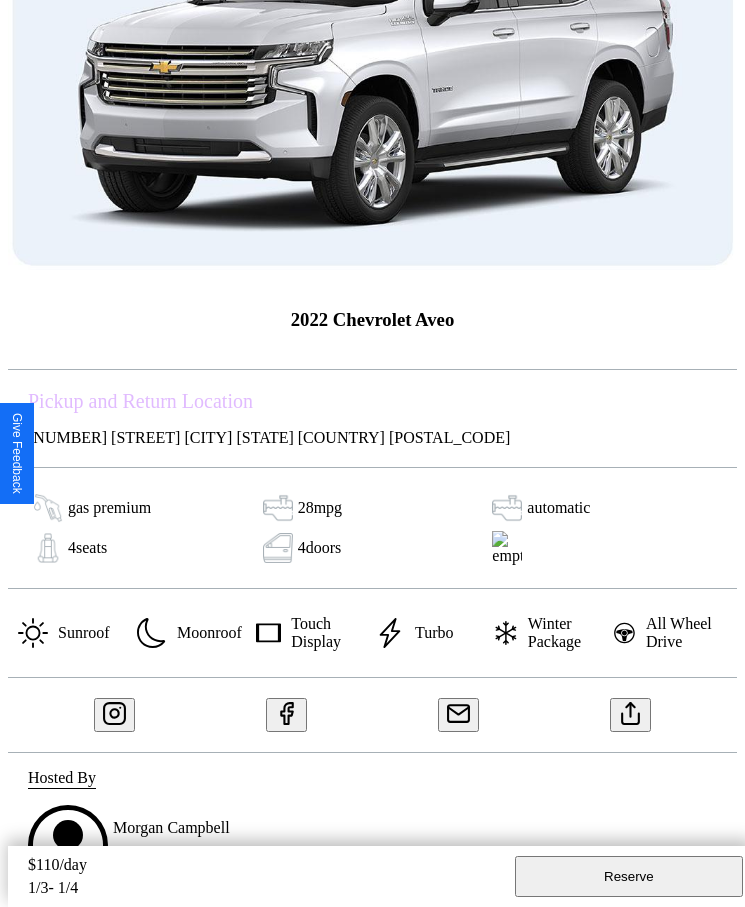 click at bounding box center (631, 711) 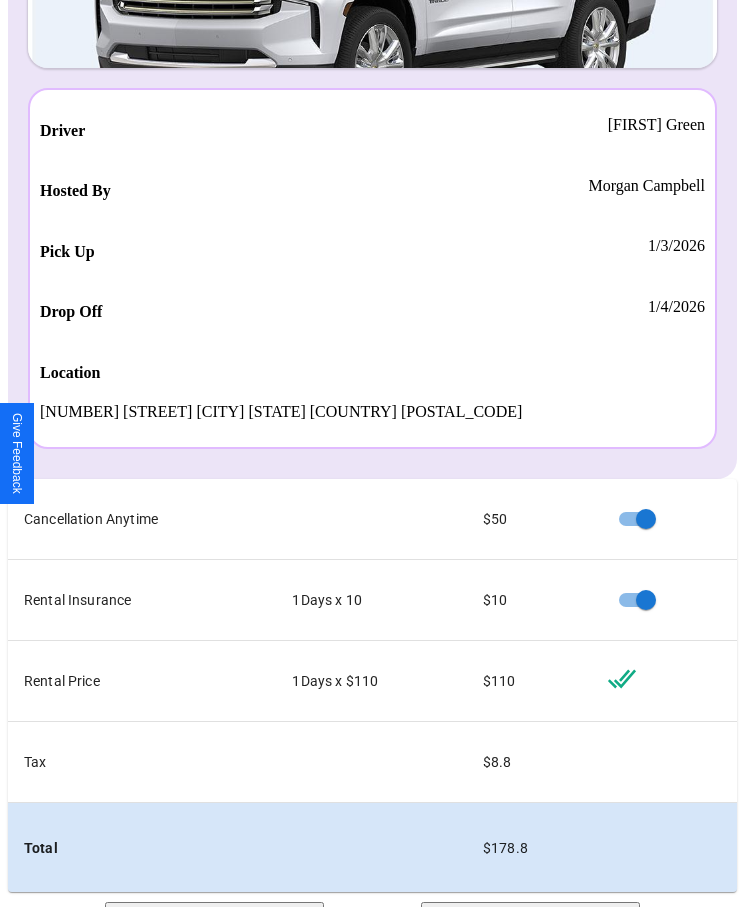 scroll, scrollTop: 0, scrollLeft: 0, axis: both 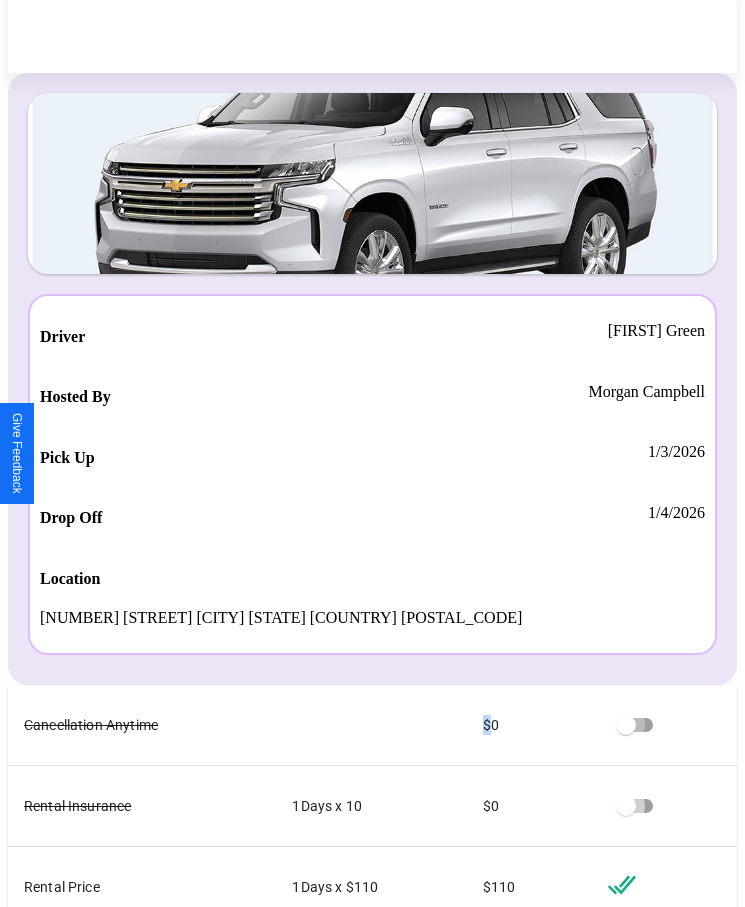 click on "Checkout" at bounding box center [530, 1118] 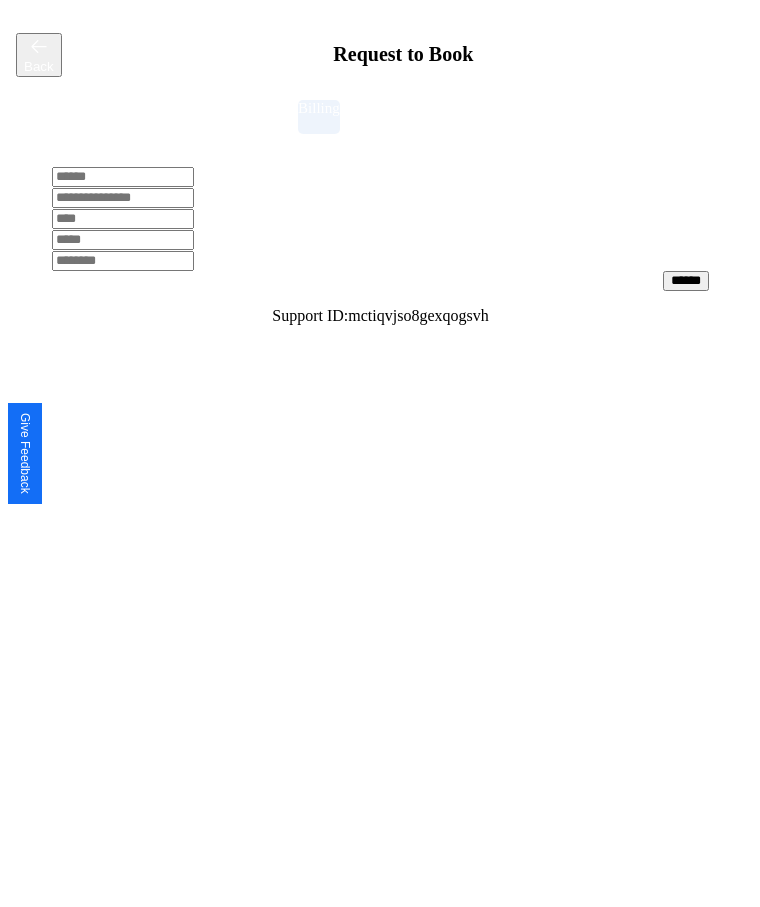 scroll, scrollTop: 0, scrollLeft: 0, axis: both 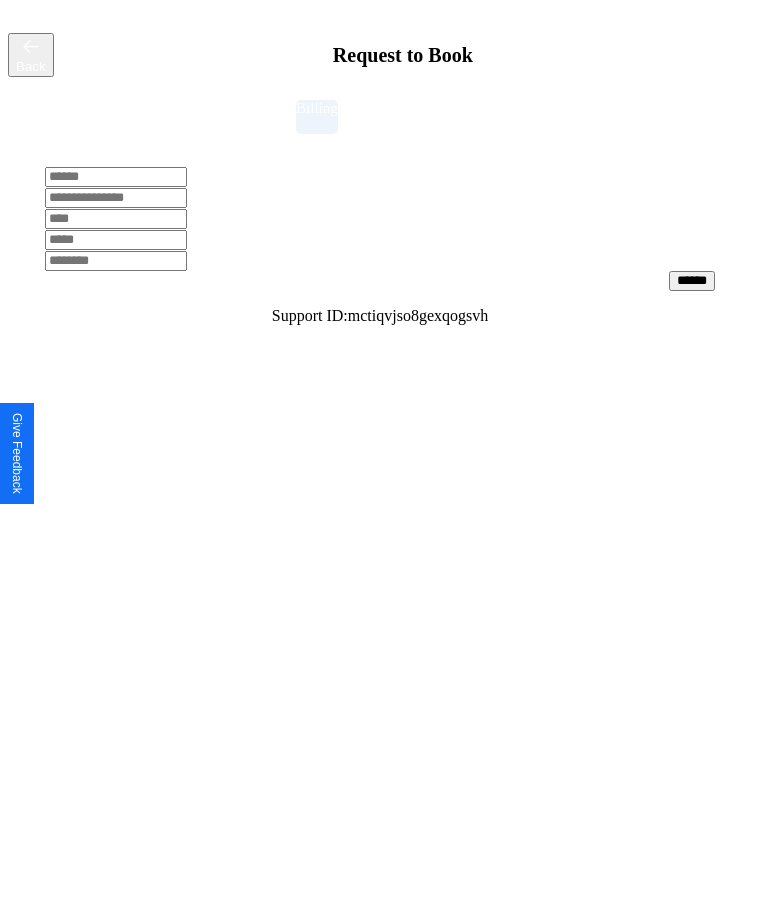 click at bounding box center (116, 177) 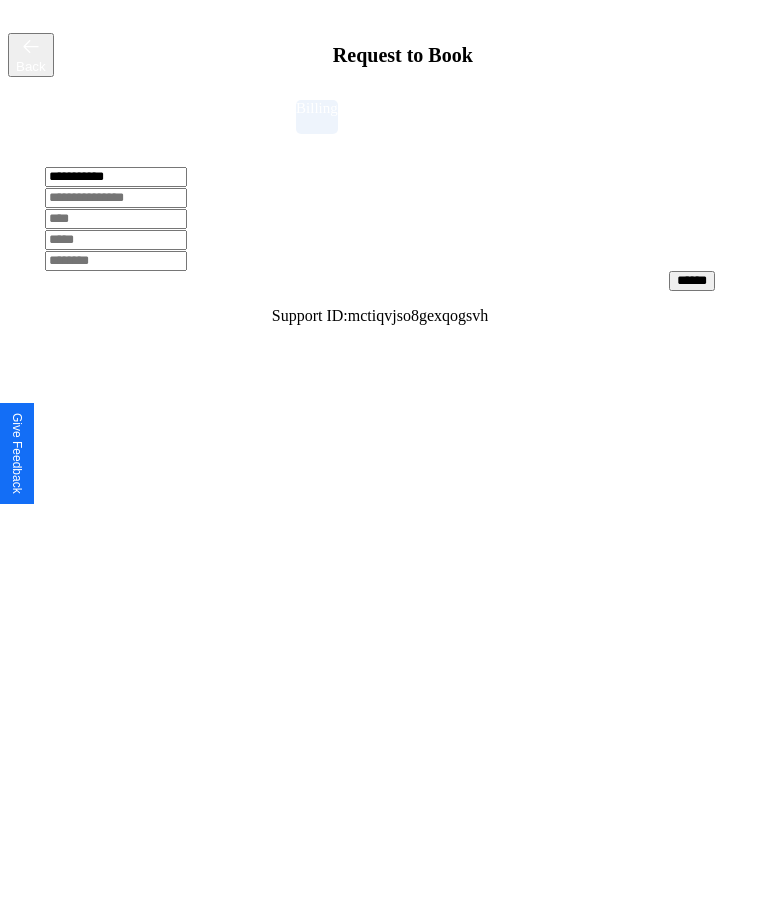 type on "**********" 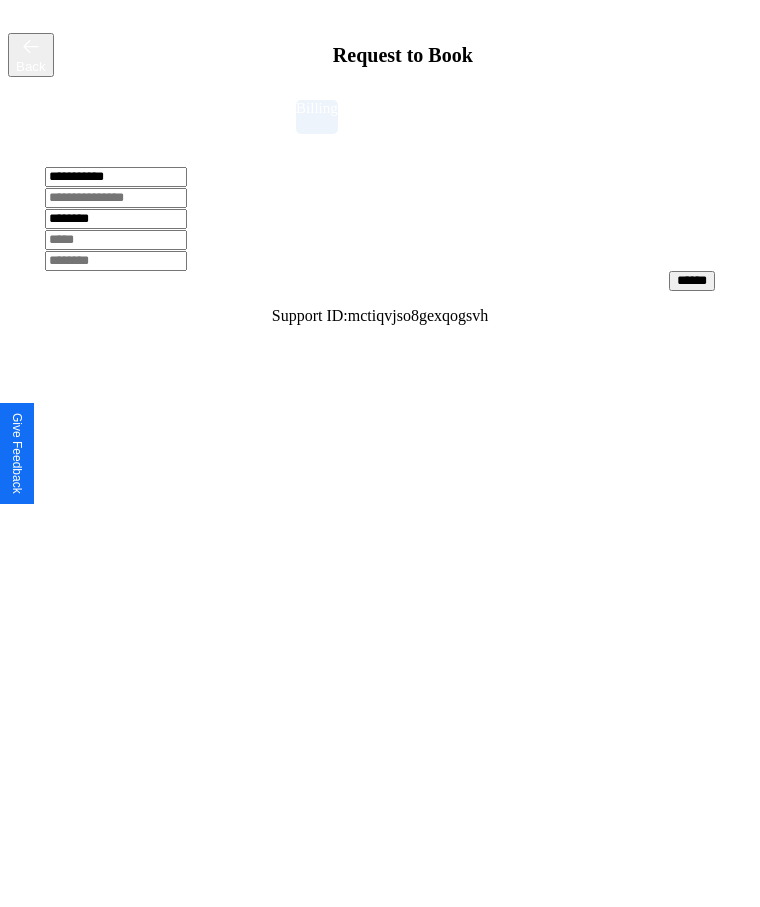 type on "********" 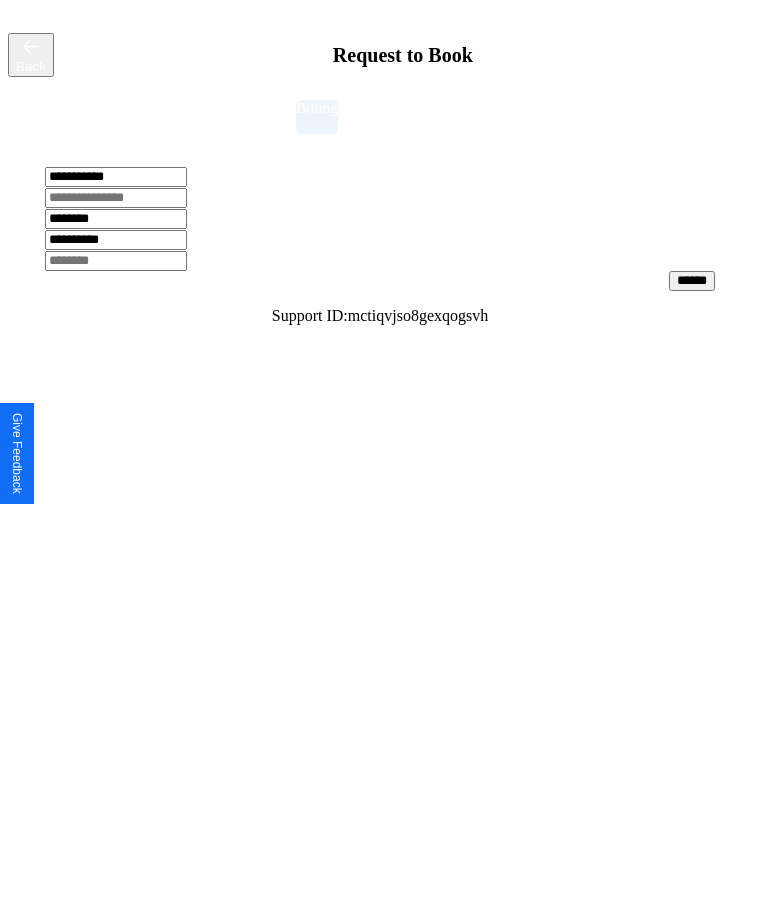 type on "**********" 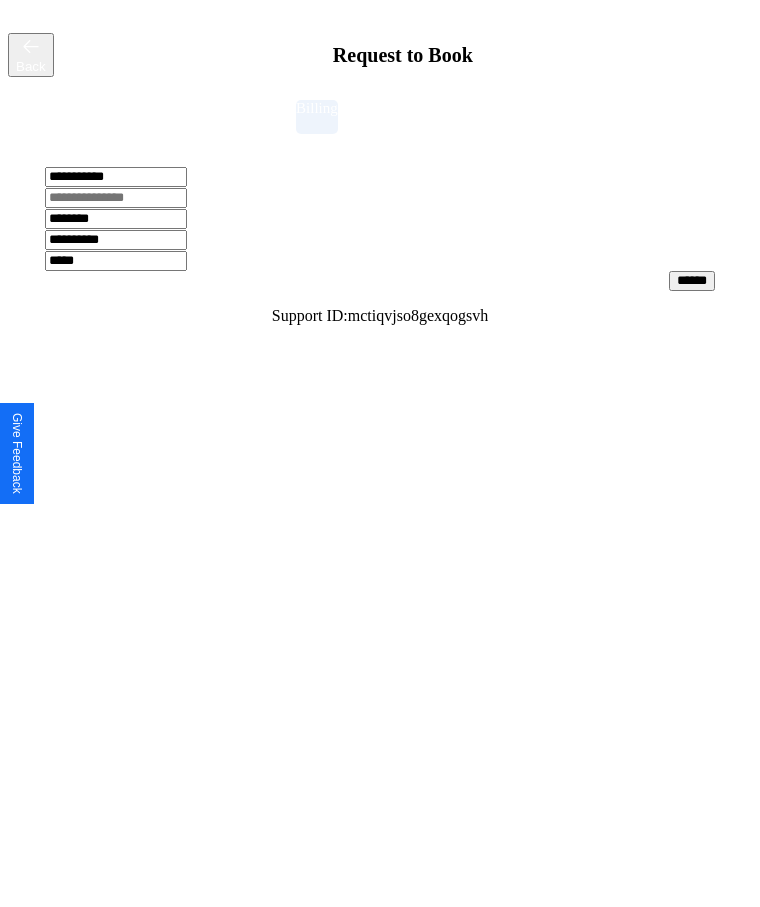 type on "*****" 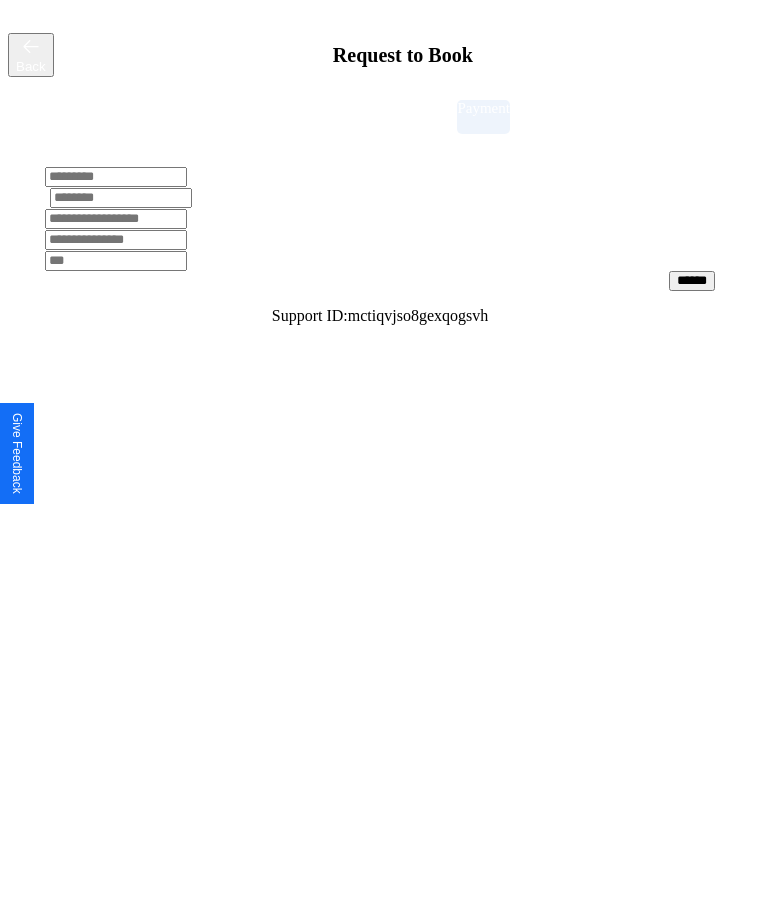 click at bounding box center [116, 177] 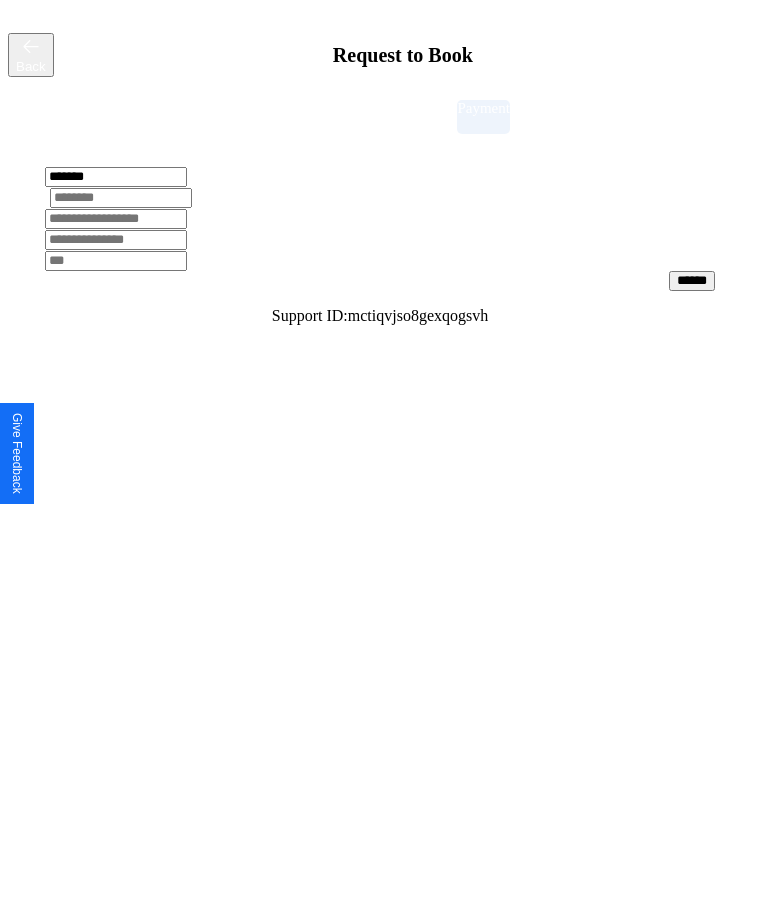 type on "*******" 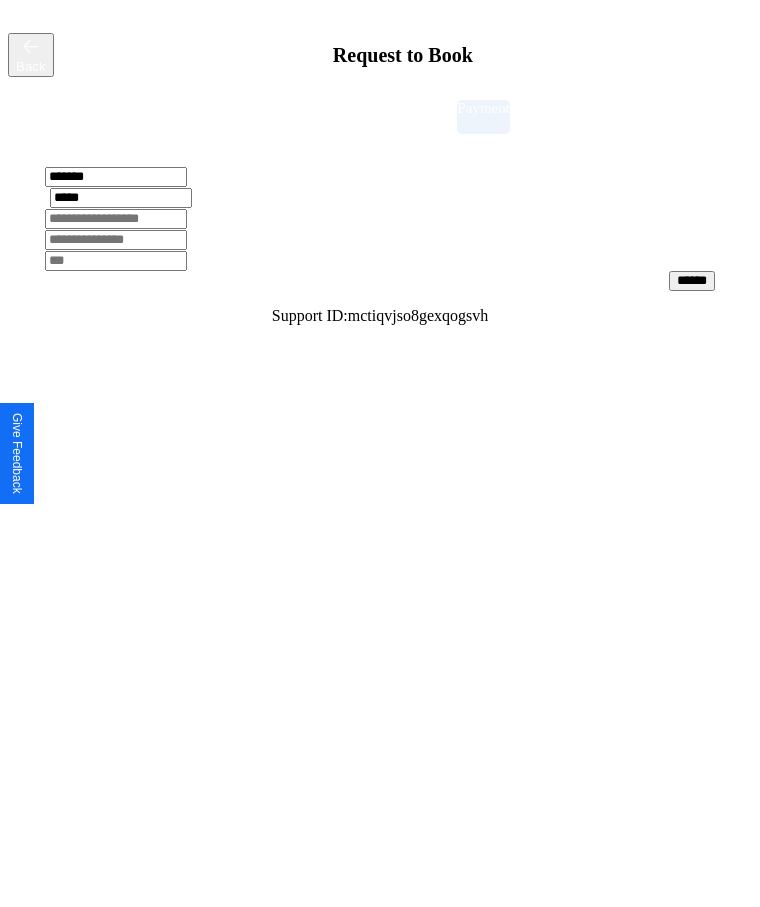 type on "*****" 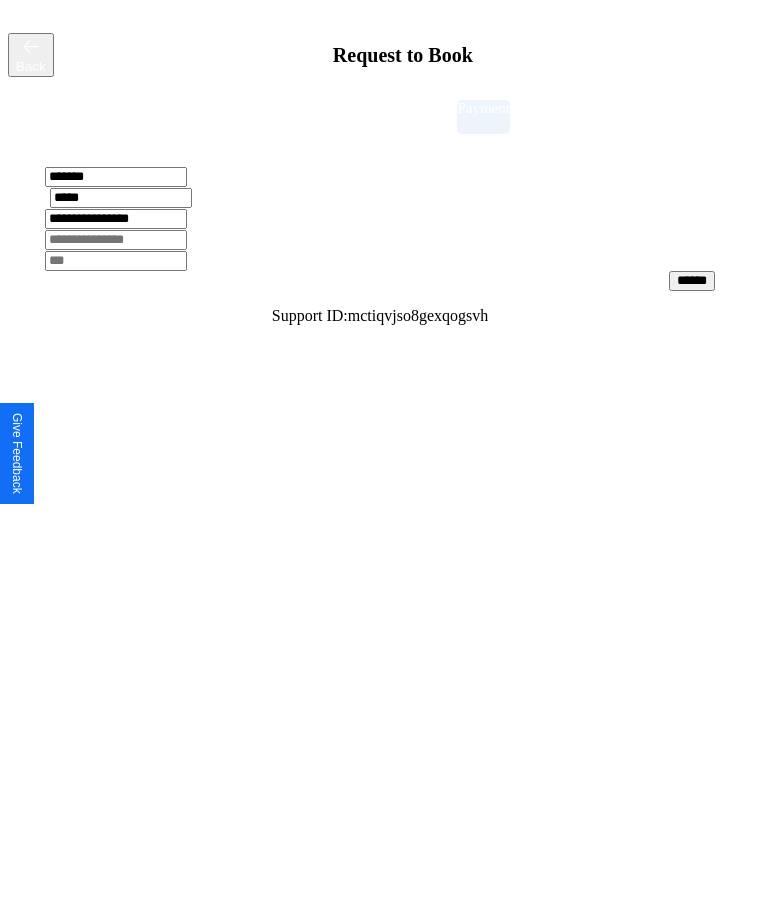 type on "**********" 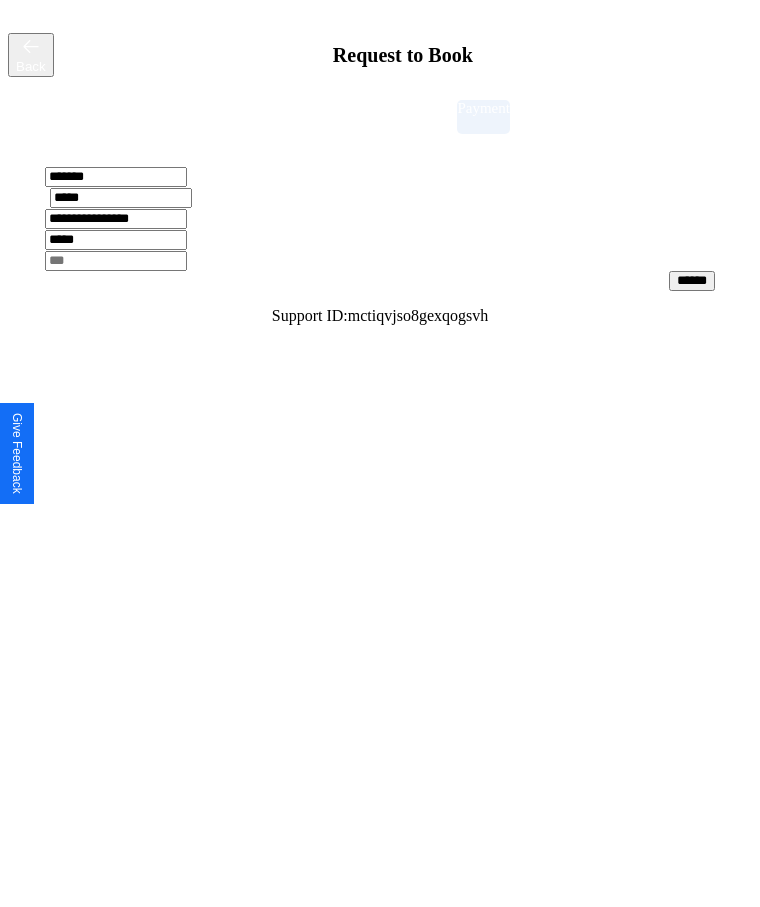 type on "*****" 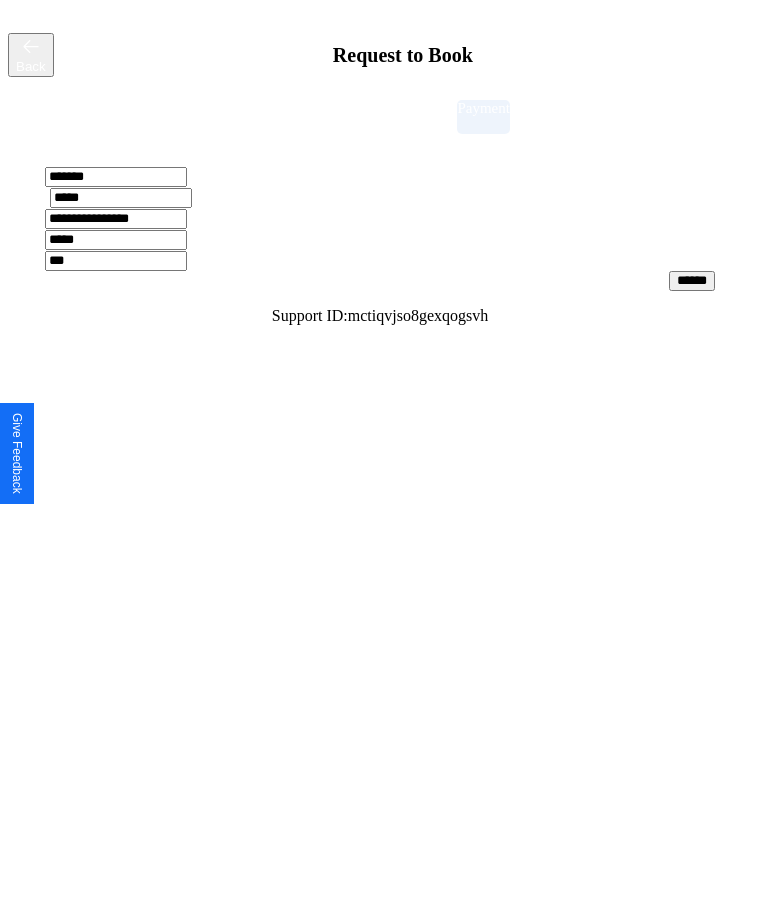 type on "***" 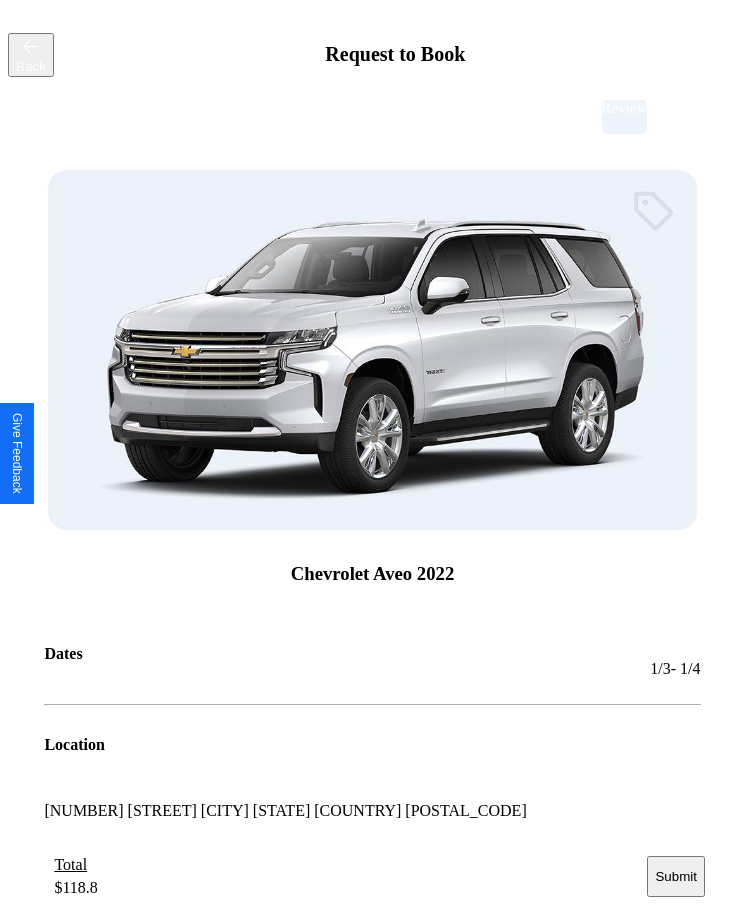 click on "Submit" at bounding box center (675, 876) 